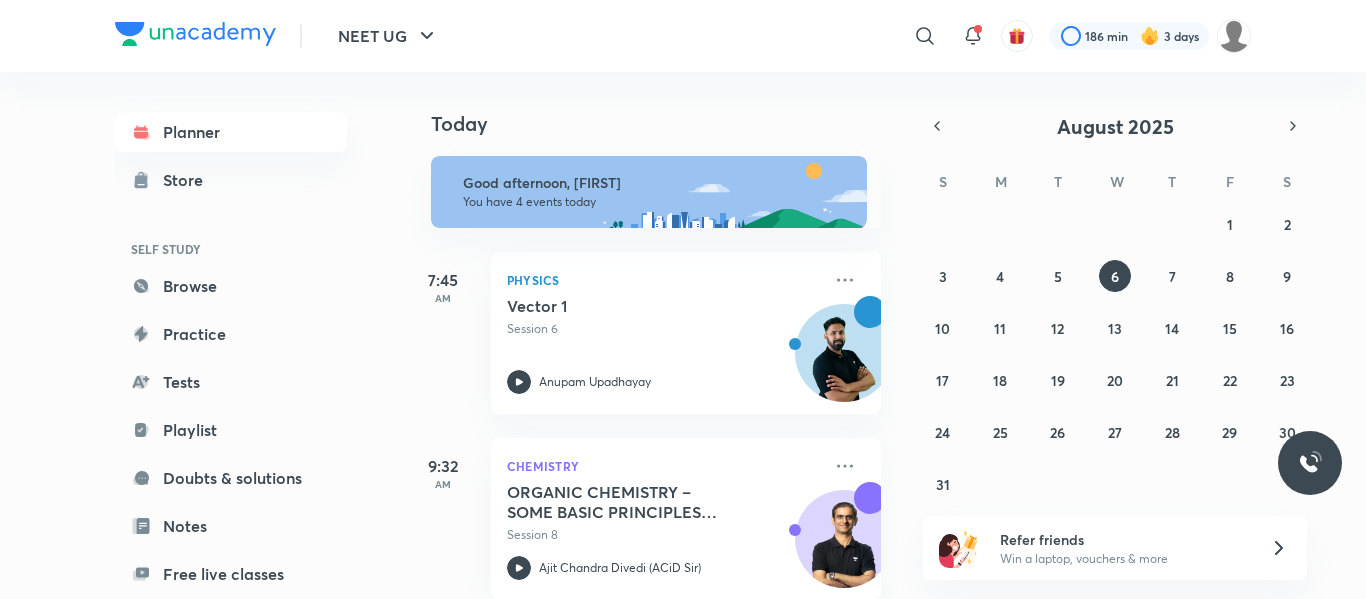 scroll, scrollTop: 0, scrollLeft: 0, axis: both 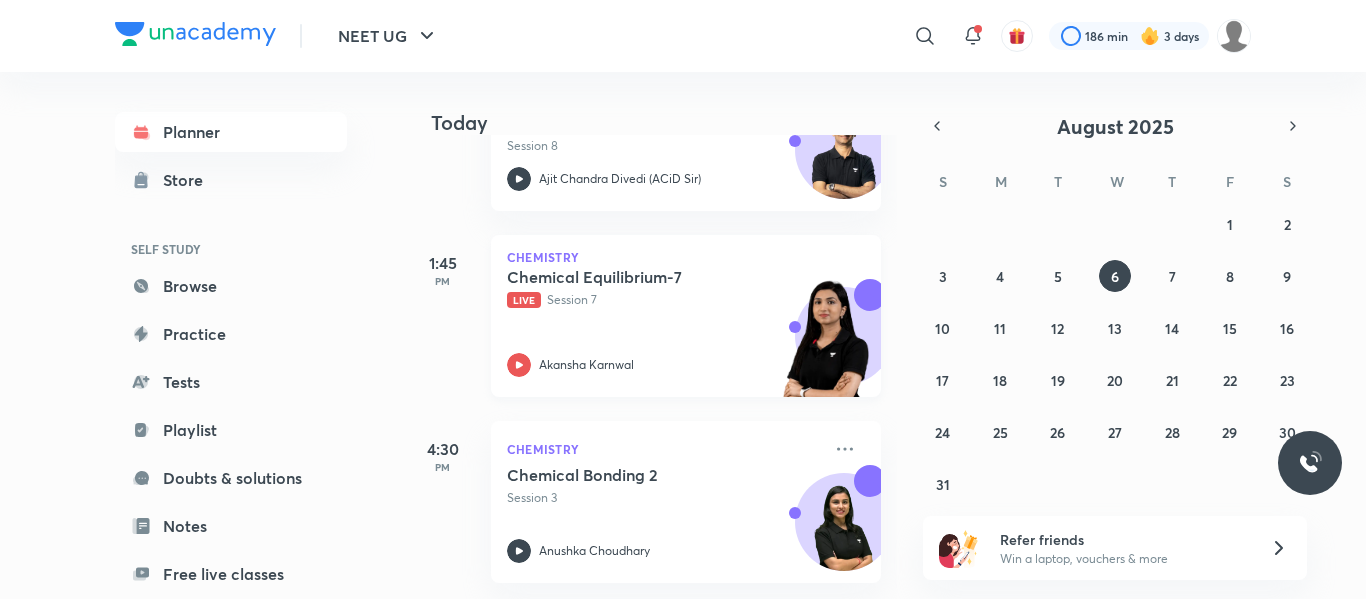 click on "Akansha Karnwal" at bounding box center [664, 365] 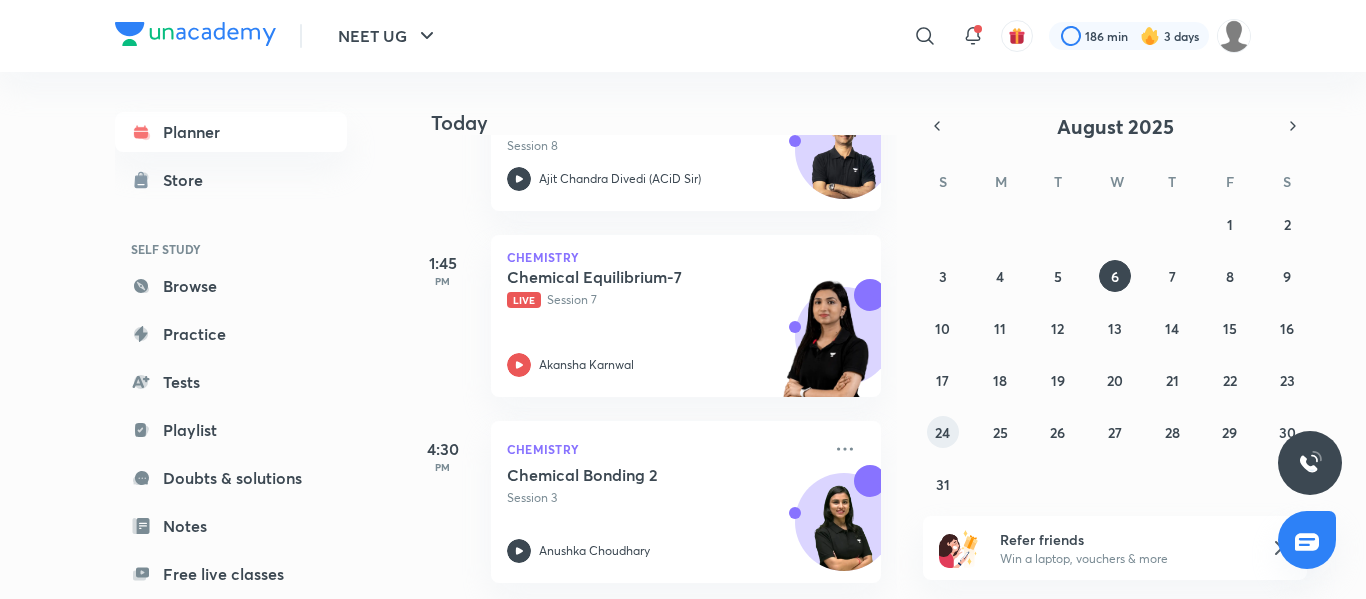 click on "24" at bounding box center (942, 432) 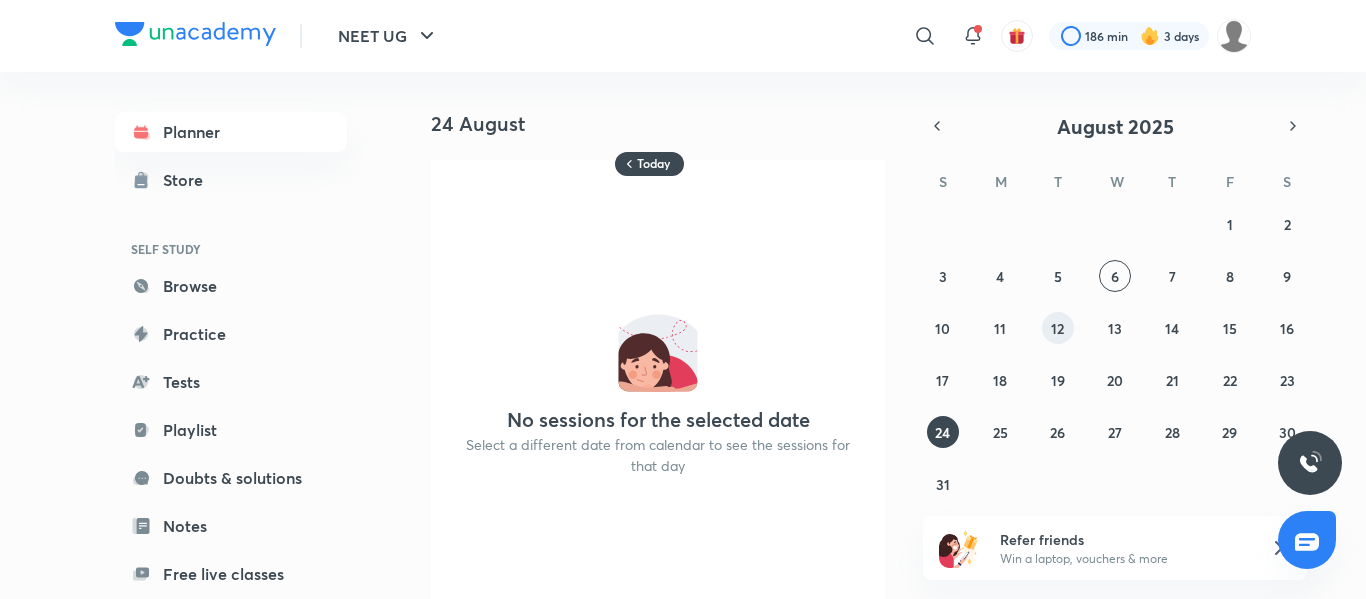 click on "12" at bounding box center (1058, 328) 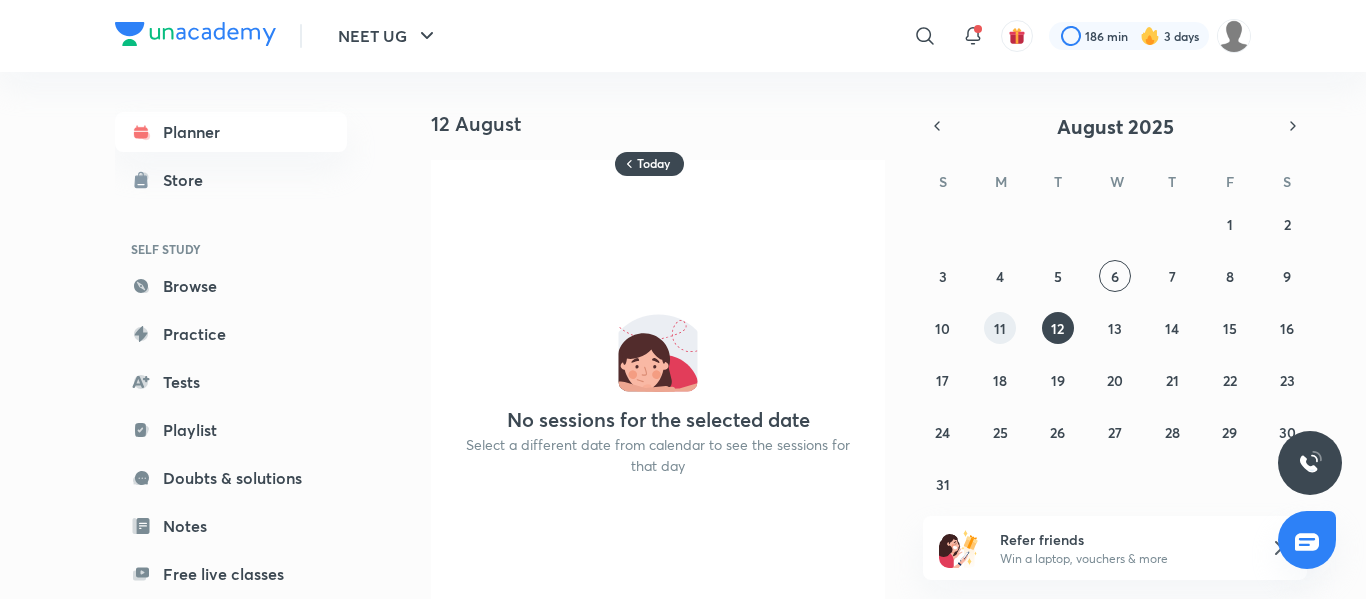 click on "11" at bounding box center [1000, 328] 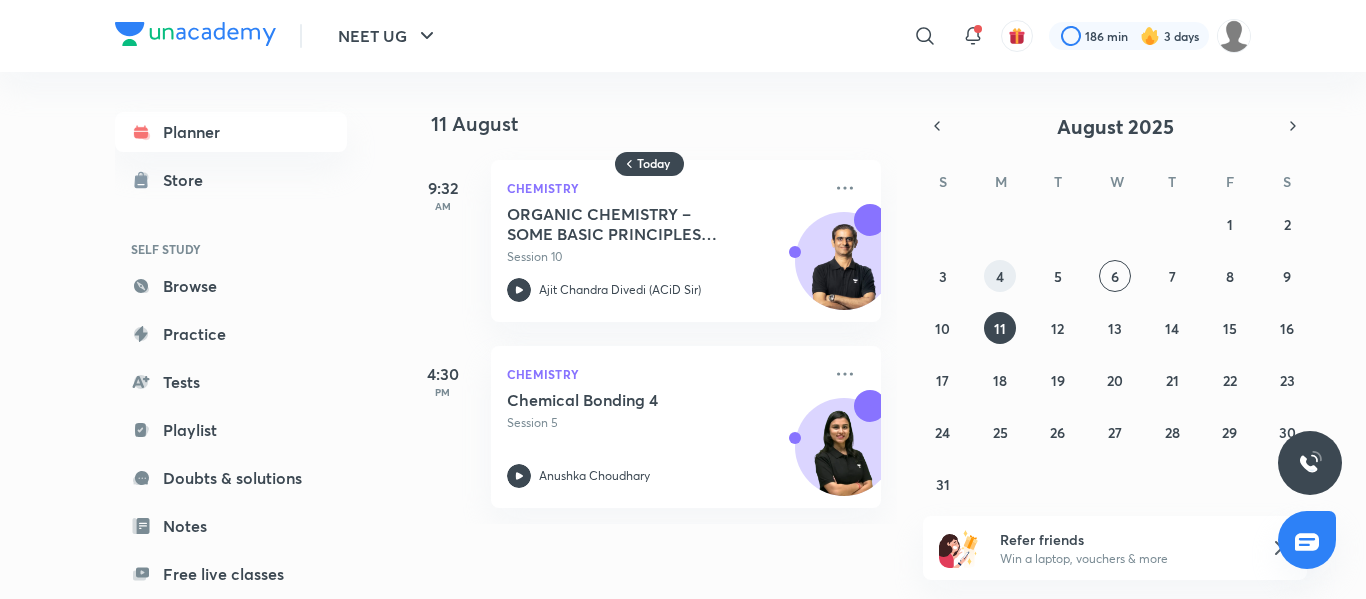 click on "4" at bounding box center [1000, 276] 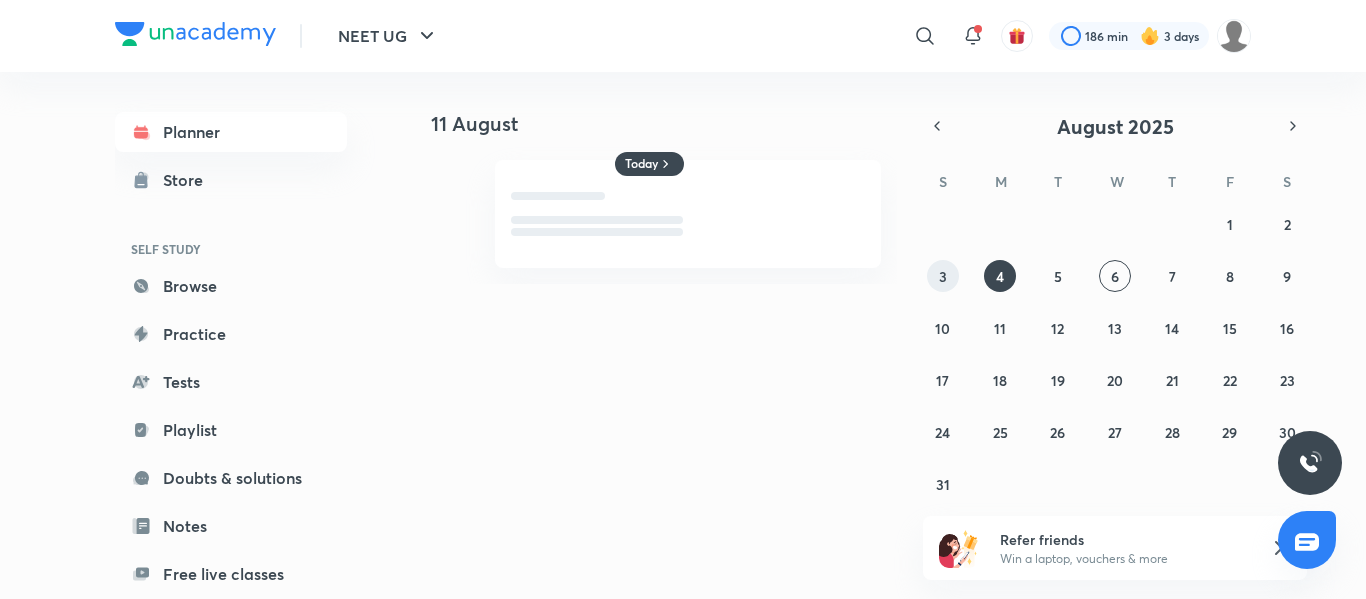 click on "3" at bounding box center (943, 276) 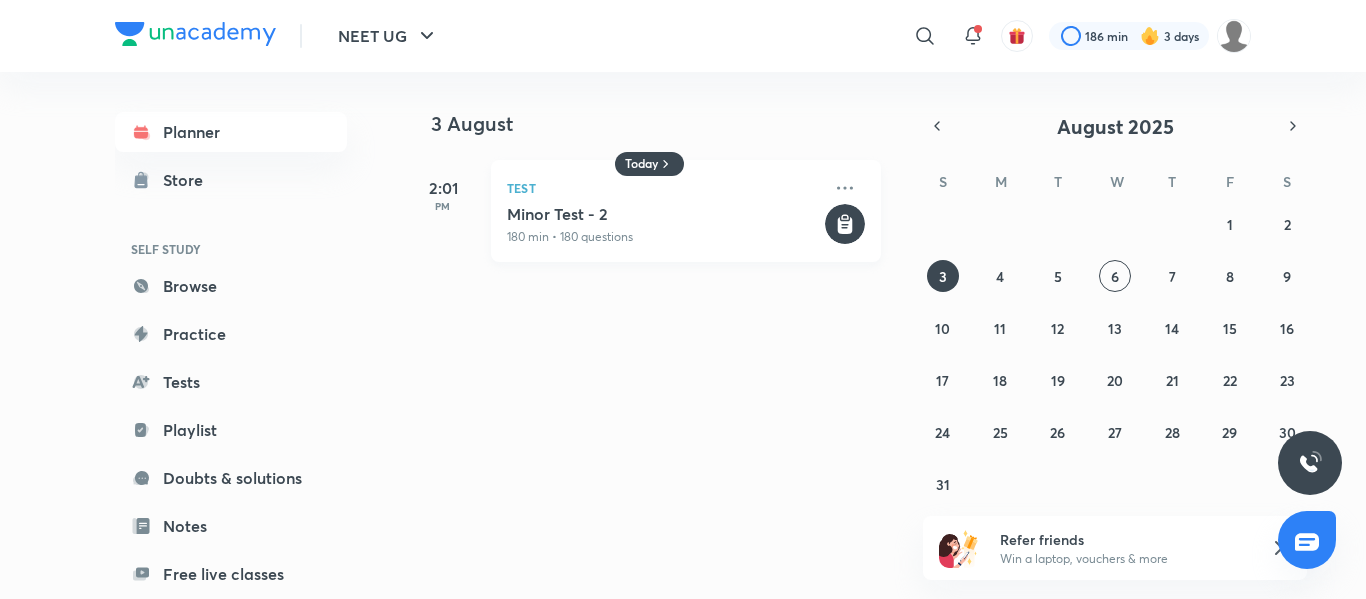 click 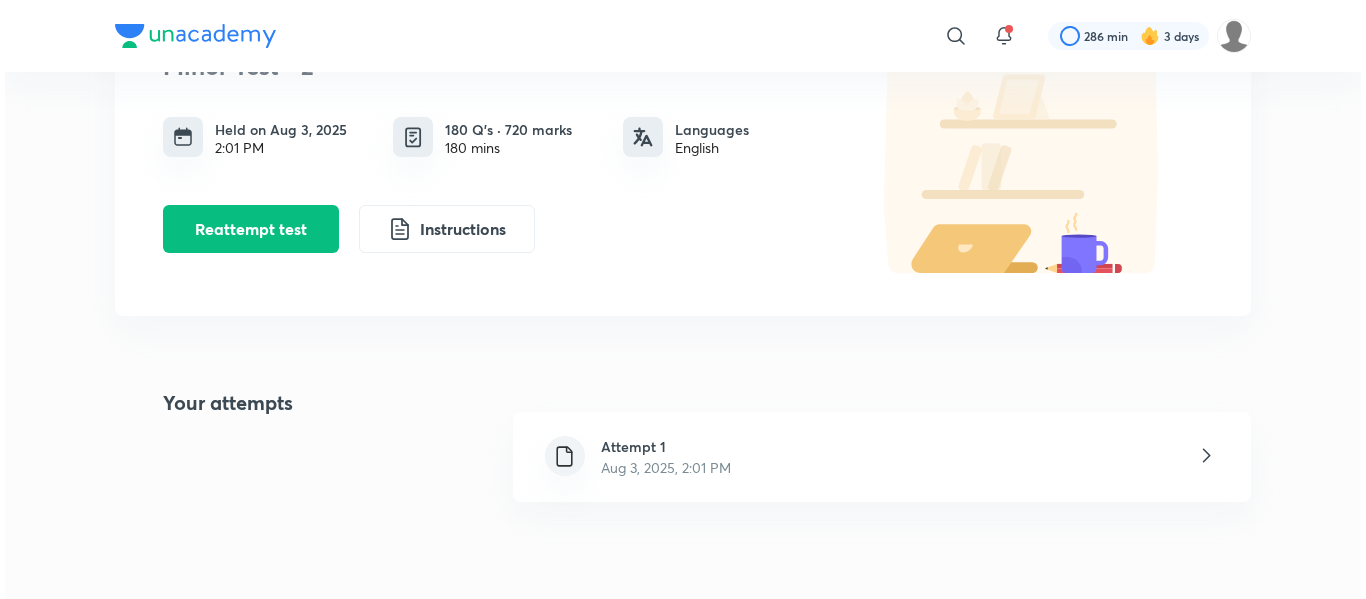 scroll, scrollTop: 0, scrollLeft: 0, axis: both 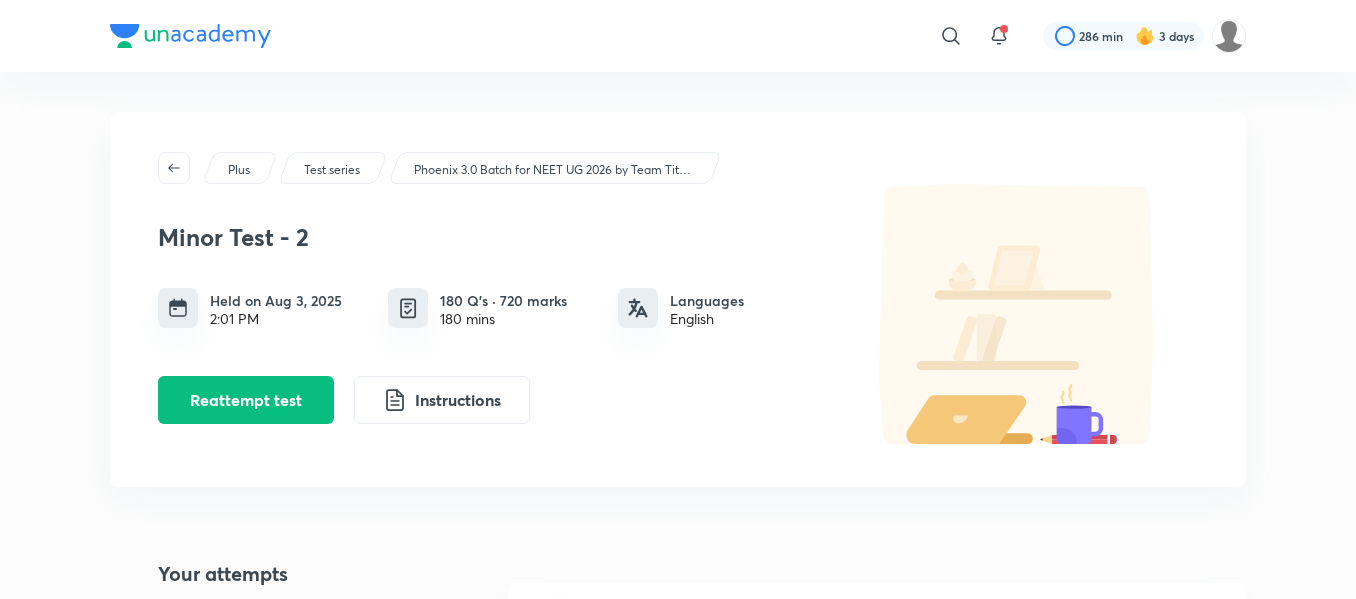 click on "Test series" at bounding box center (332, 170) 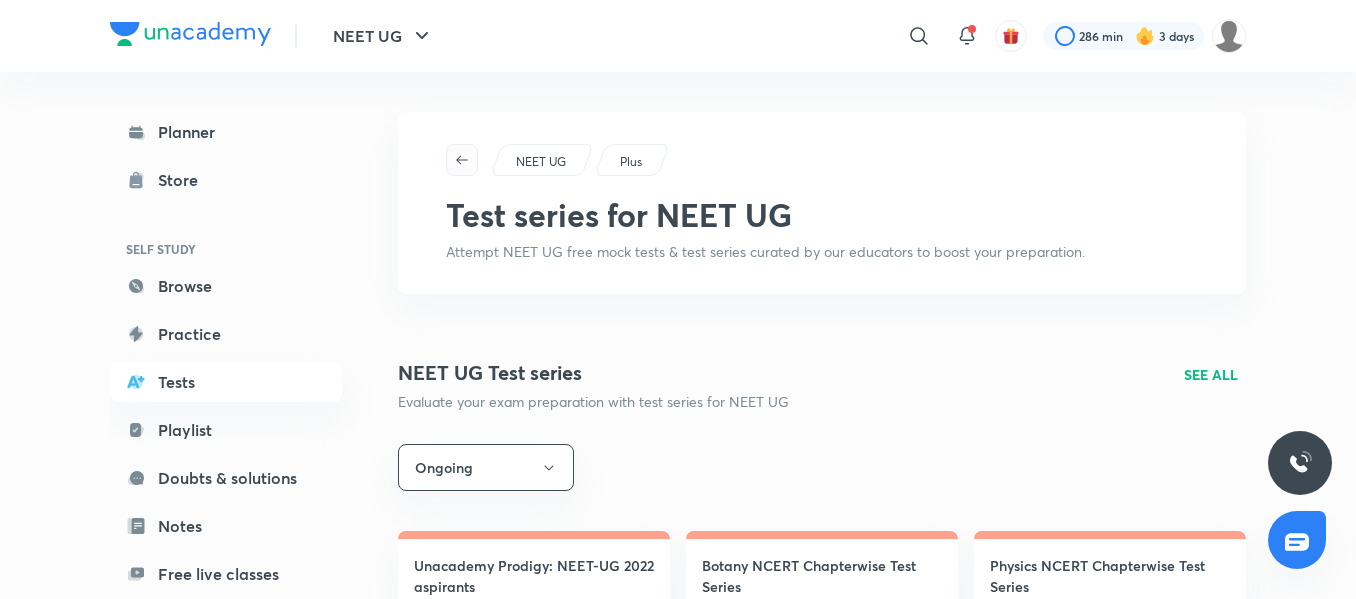 click at bounding box center [462, 160] 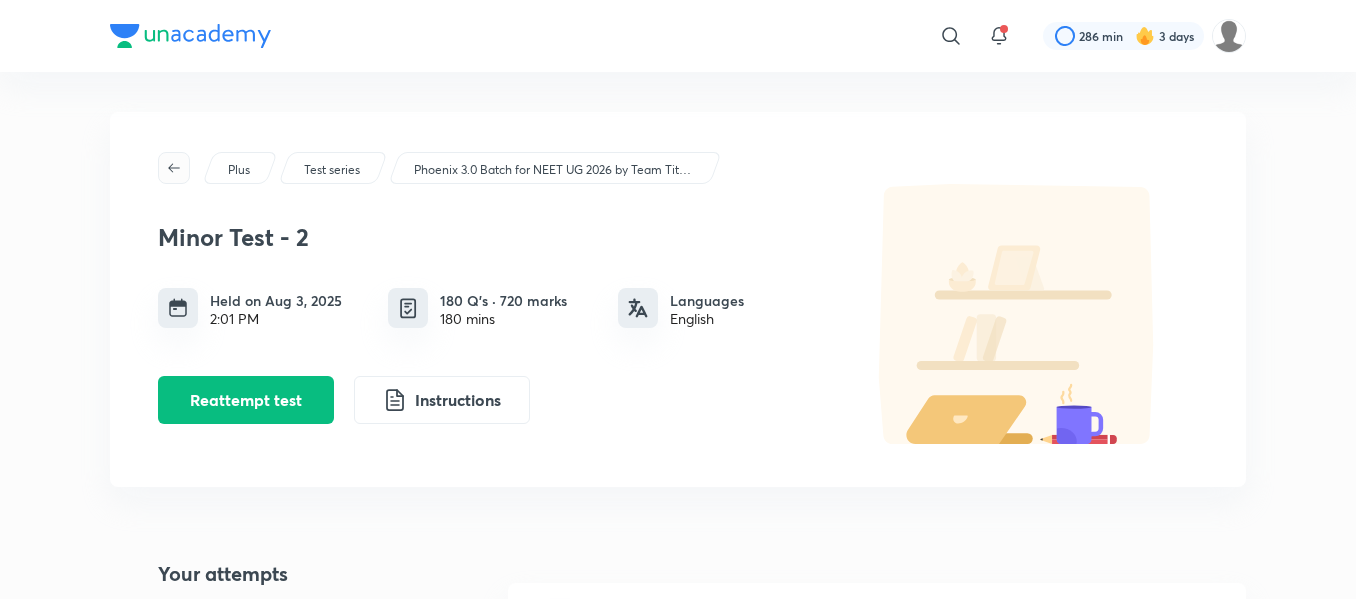 click 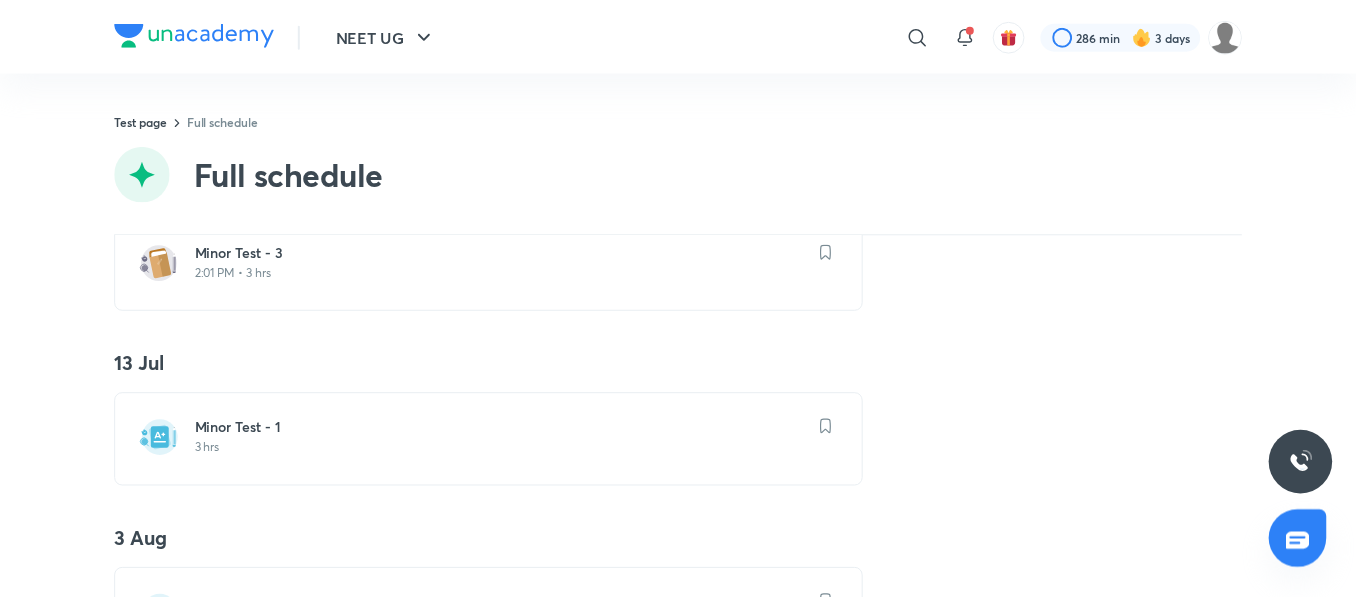 scroll, scrollTop: 0, scrollLeft: 0, axis: both 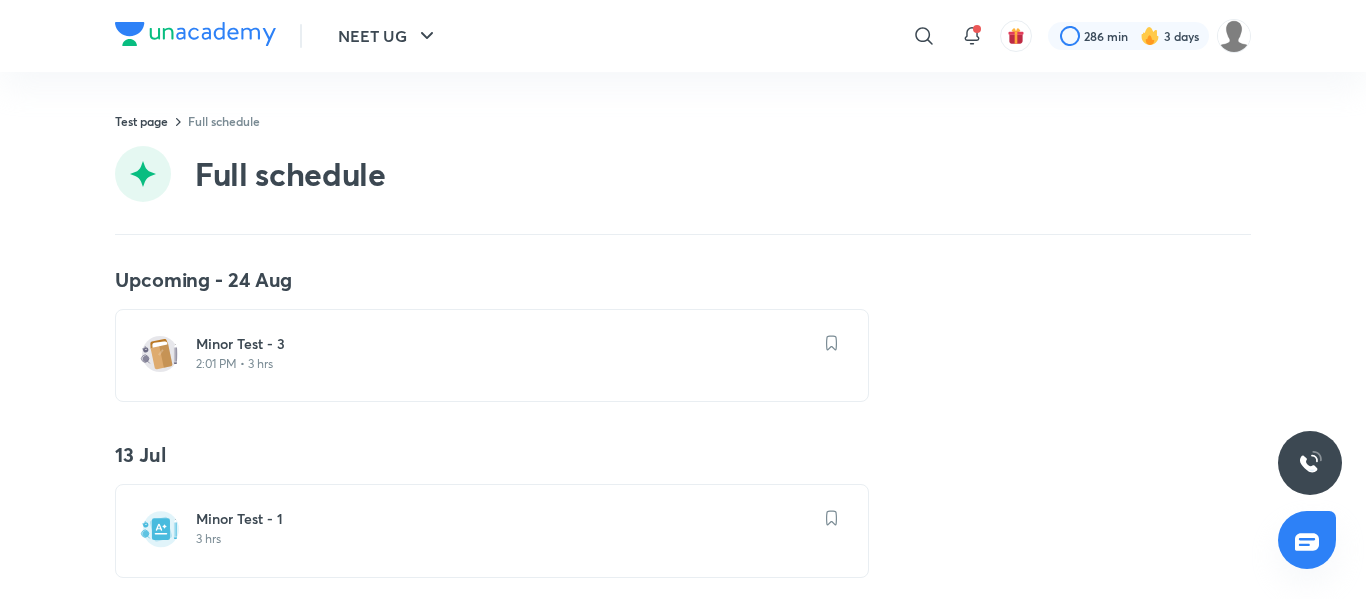 click on "Minor Test - 3" at bounding box center [504, 344] 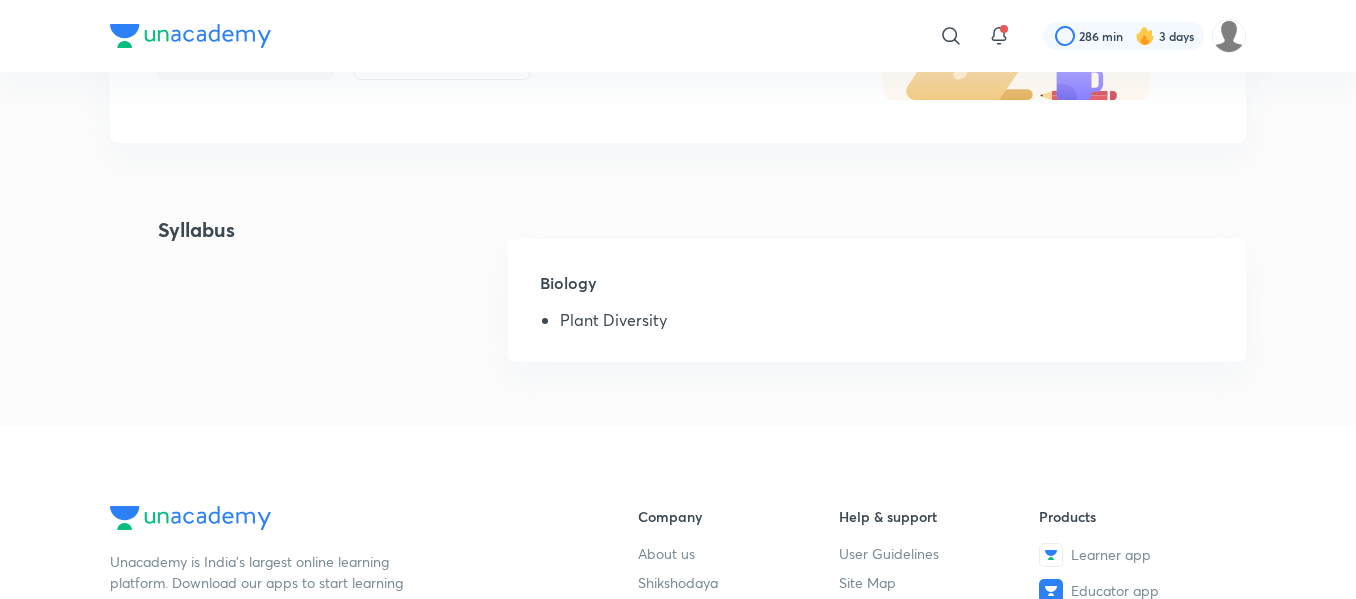 scroll, scrollTop: 43, scrollLeft: 0, axis: vertical 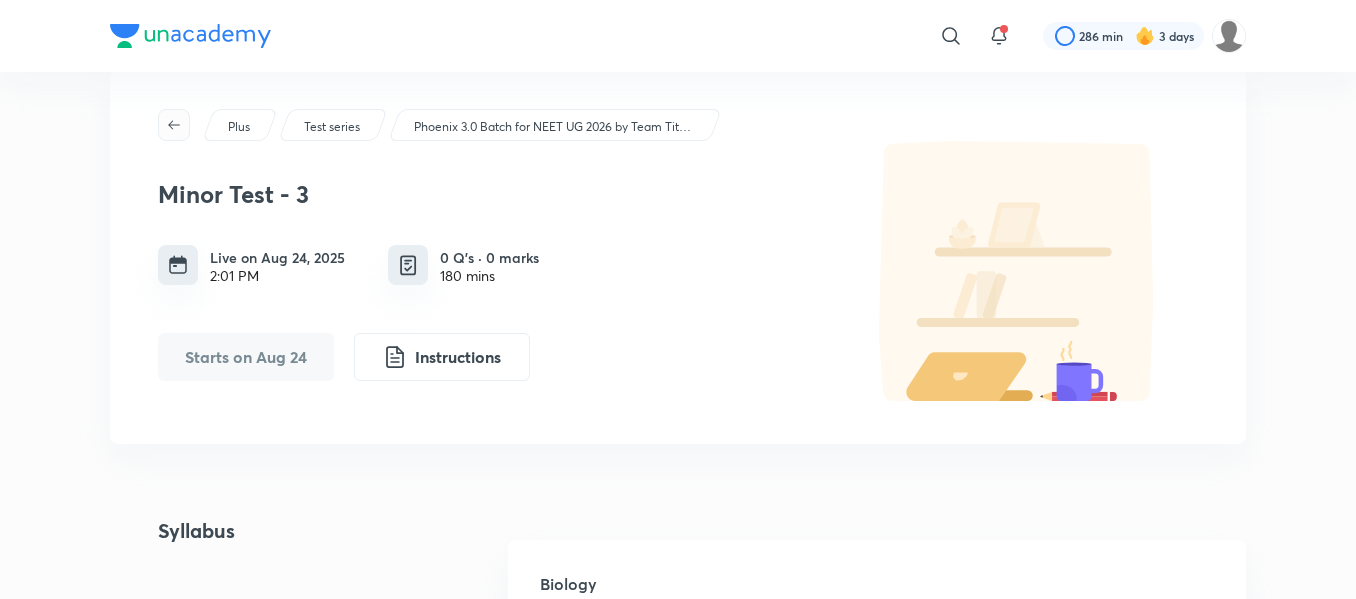 click 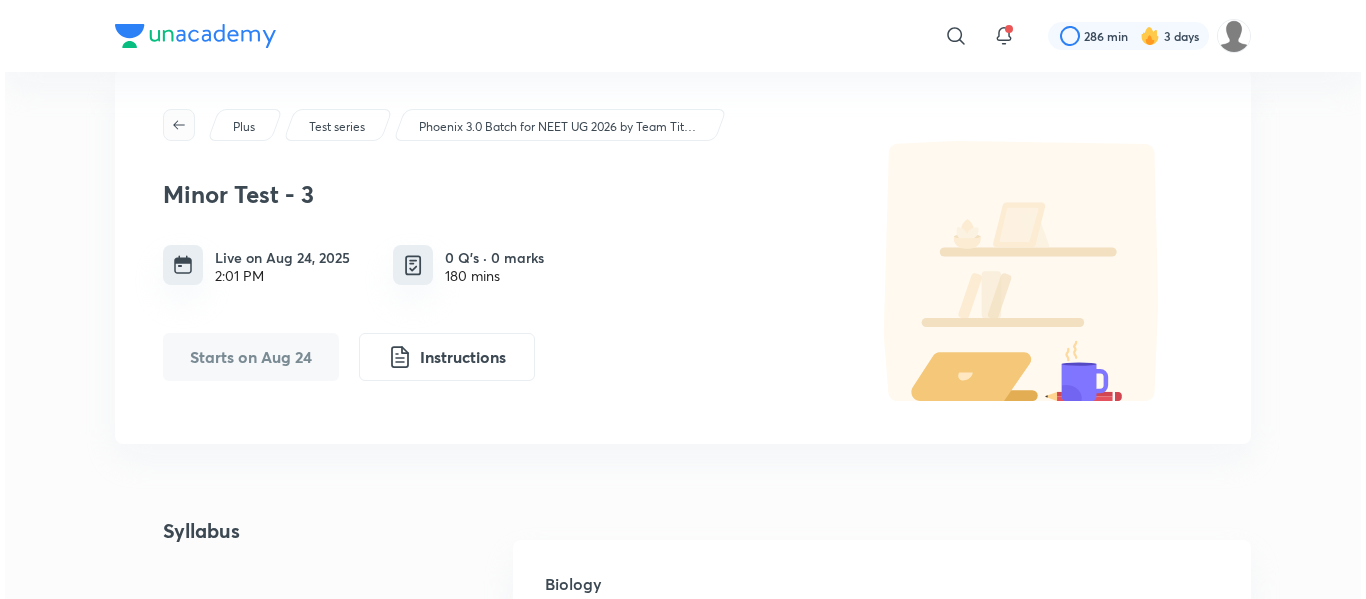 scroll, scrollTop: 0, scrollLeft: 0, axis: both 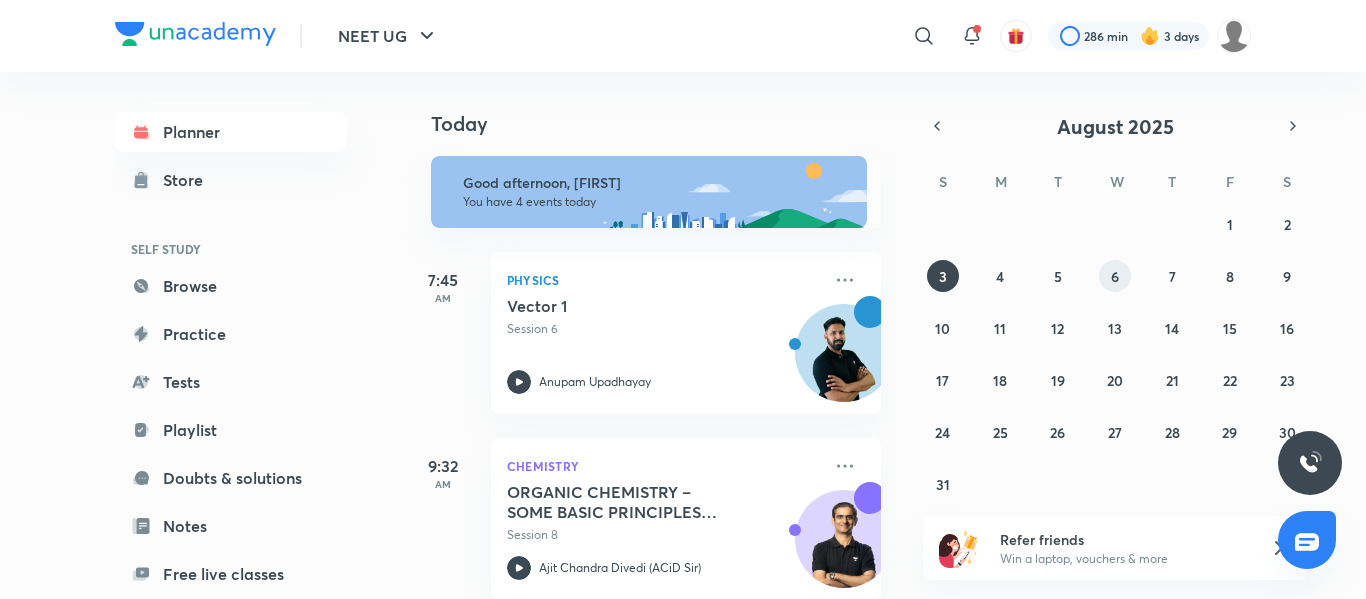 click on "6" at bounding box center [1115, 276] 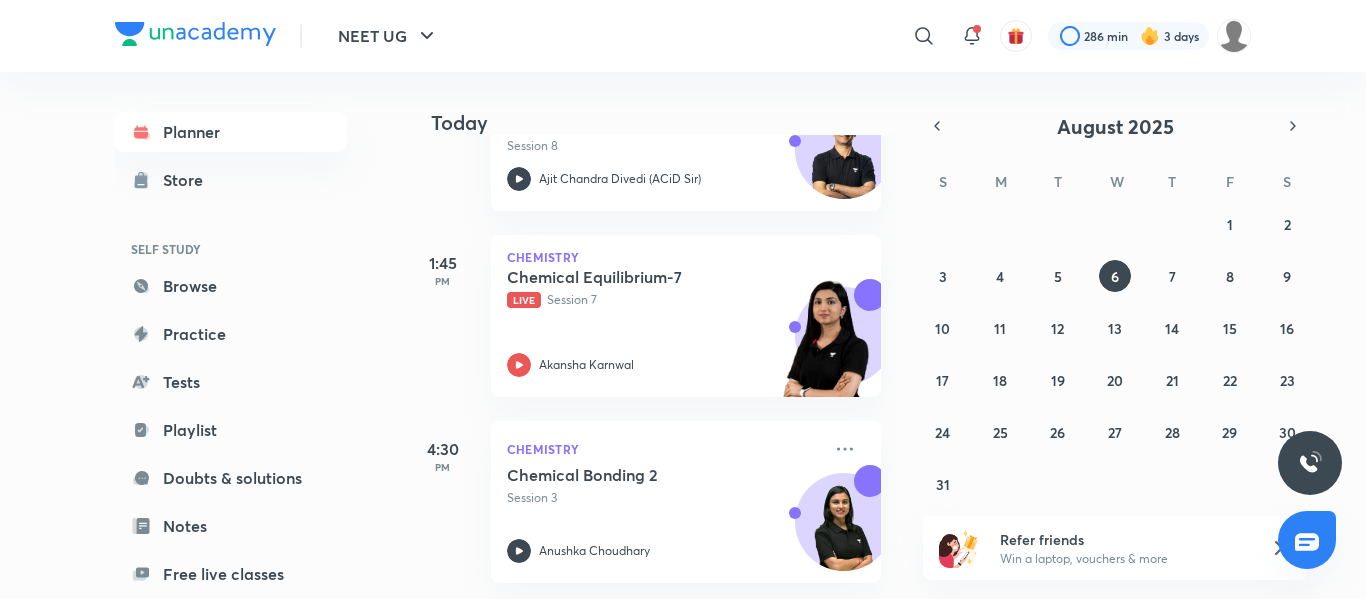 scroll, scrollTop: 404, scrollLeft: 0, axis: vertical 